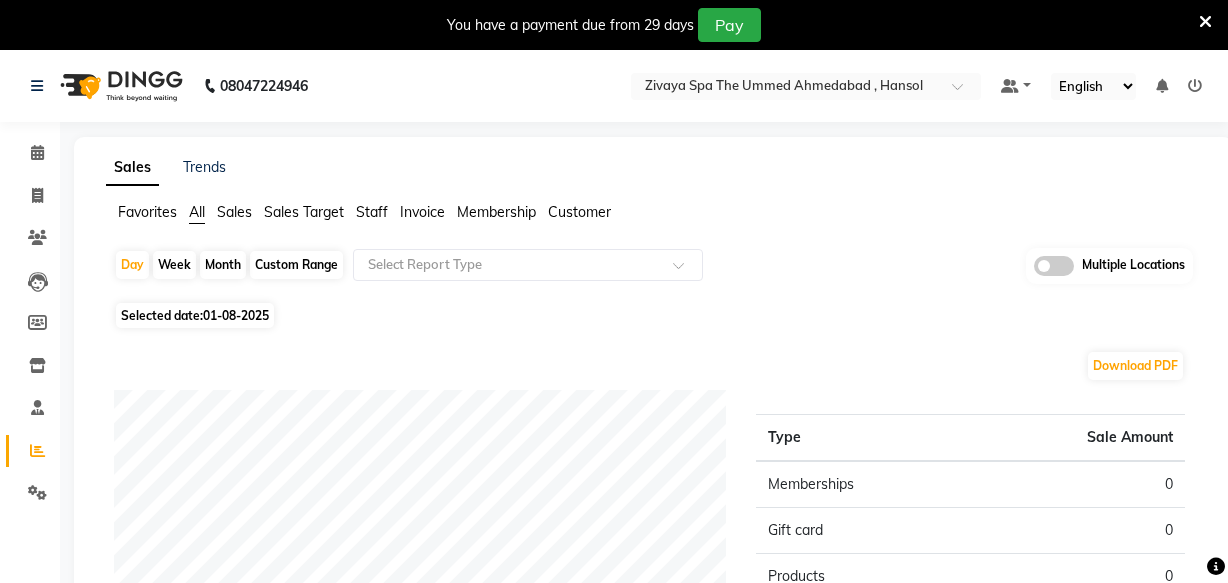 scroll, scrollTop: 0, scrollLeft: 0, axis: both 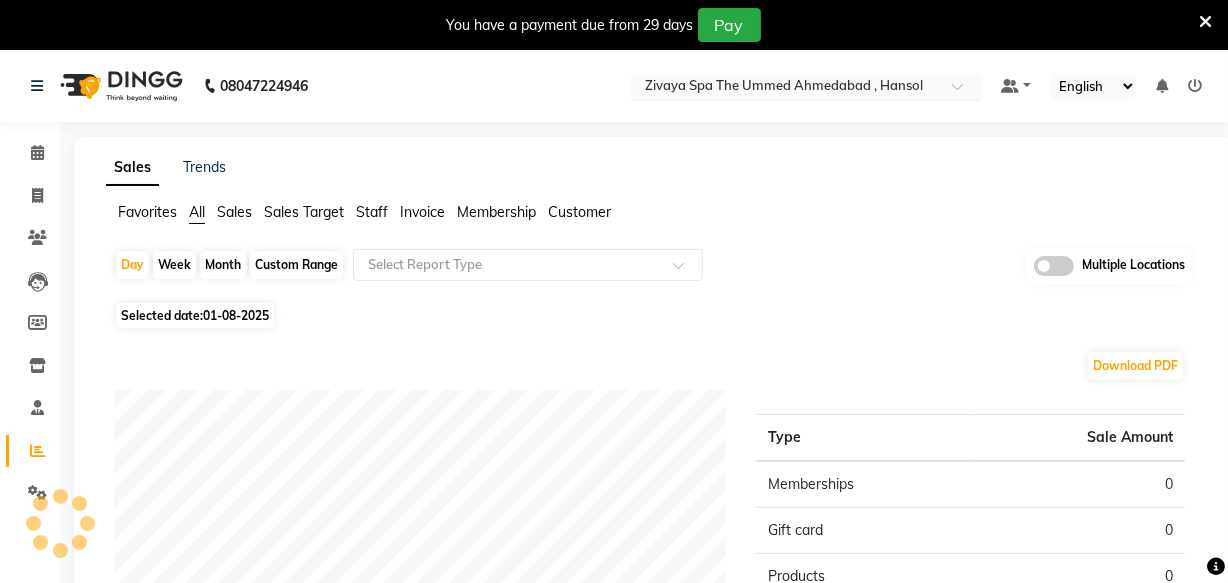 click at bounding box center [786, 88] 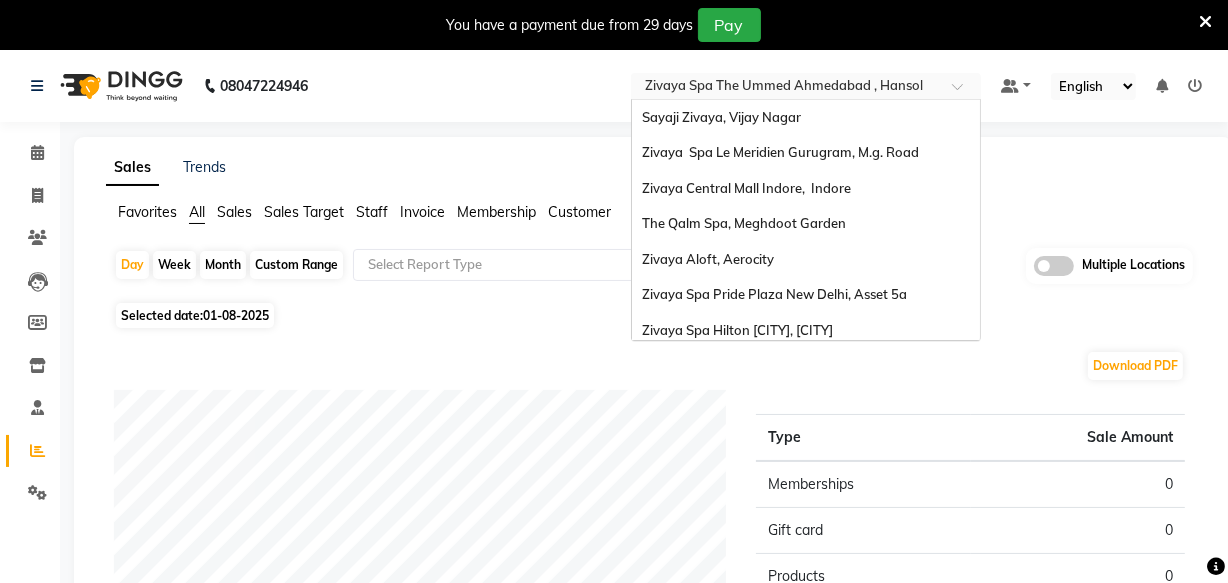 scroll, scrollTop: 205, scrollLeft: 0, axis: vertical 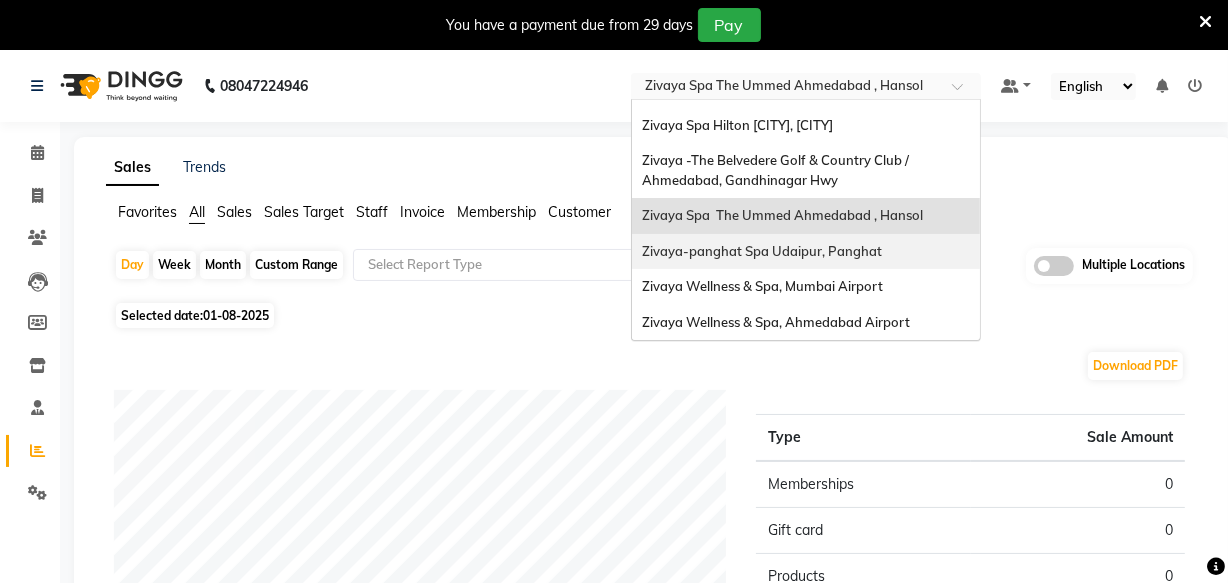 click on "Zivaya-panghat Spa Udaipur, Panghat" at bounding box center [762, 251] 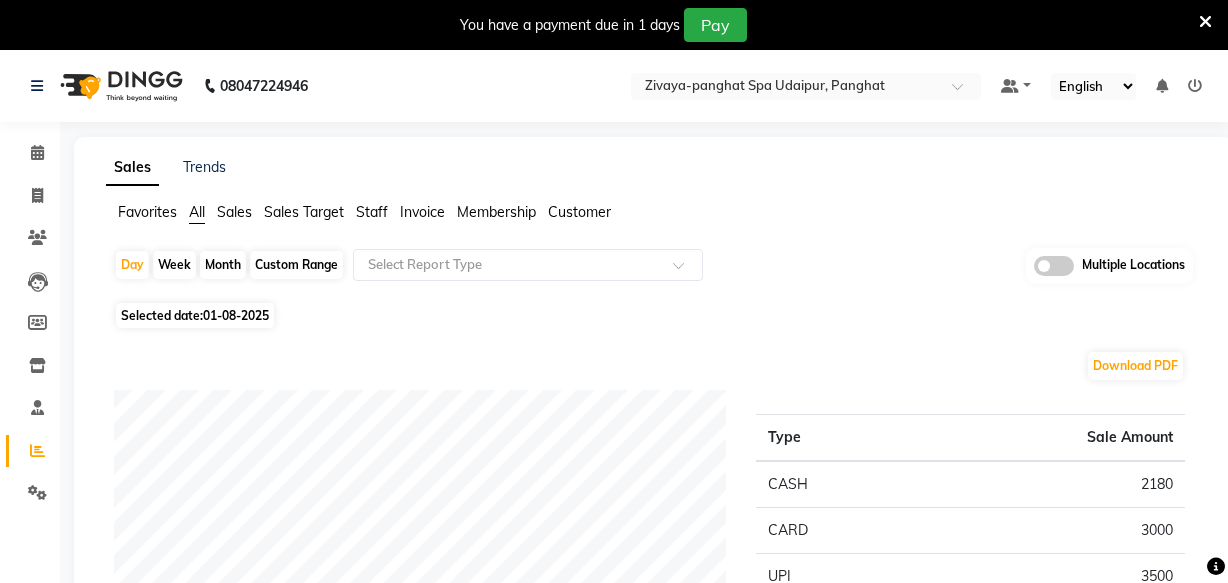 scroll, scrollTop: 0, scrollLeft: 0, axis: both 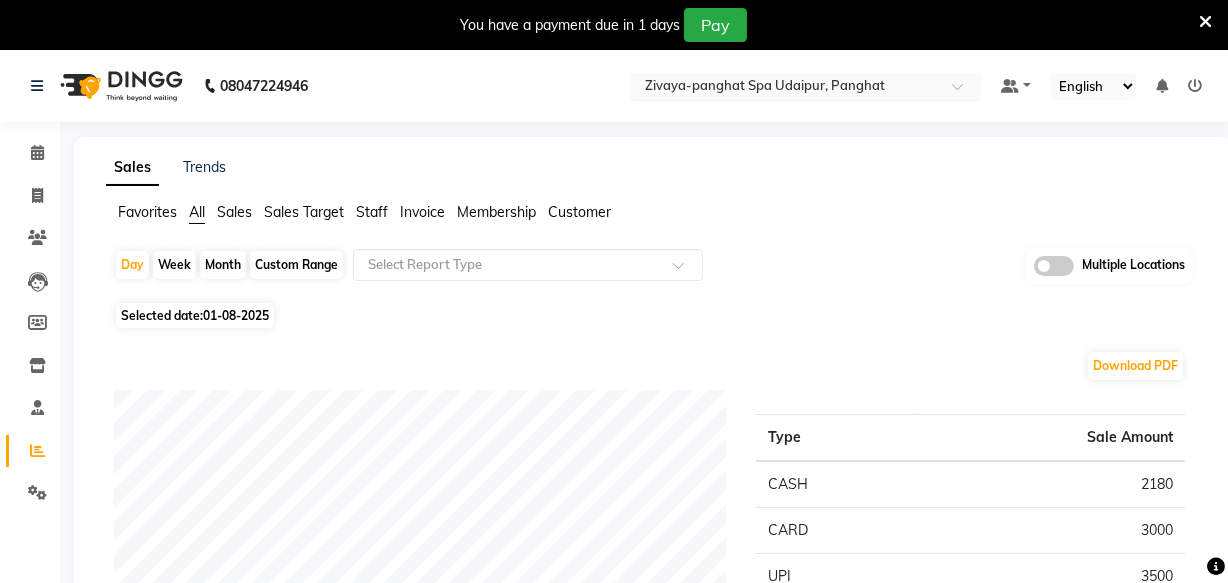 click at bounding box center [786, 88] 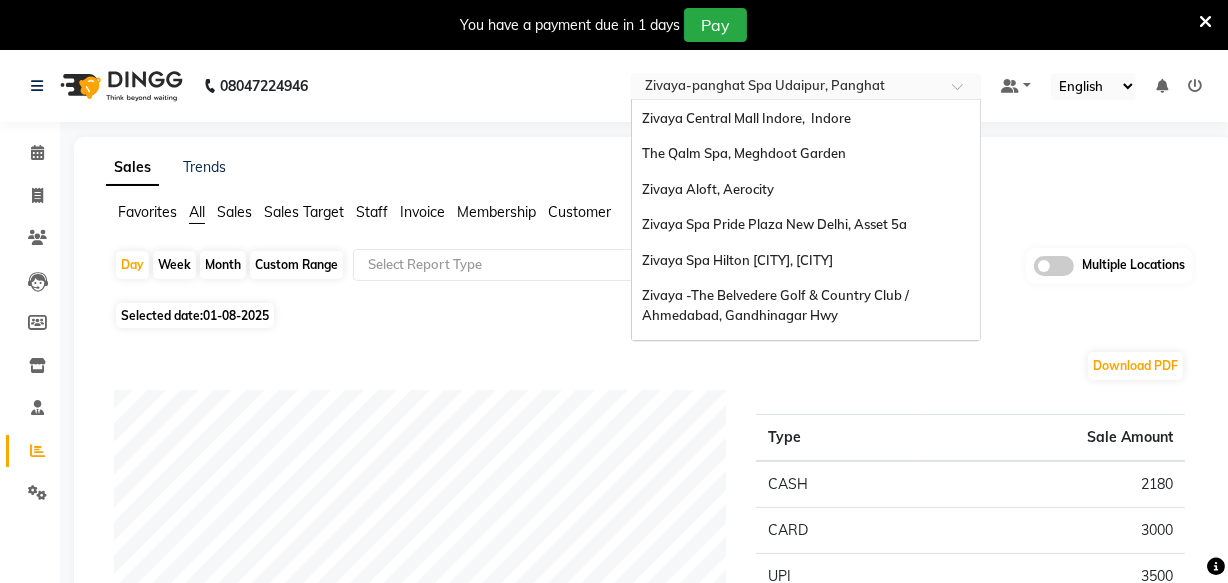 scroll, scrollTop: 0, scrollLeft: 0, axis: both 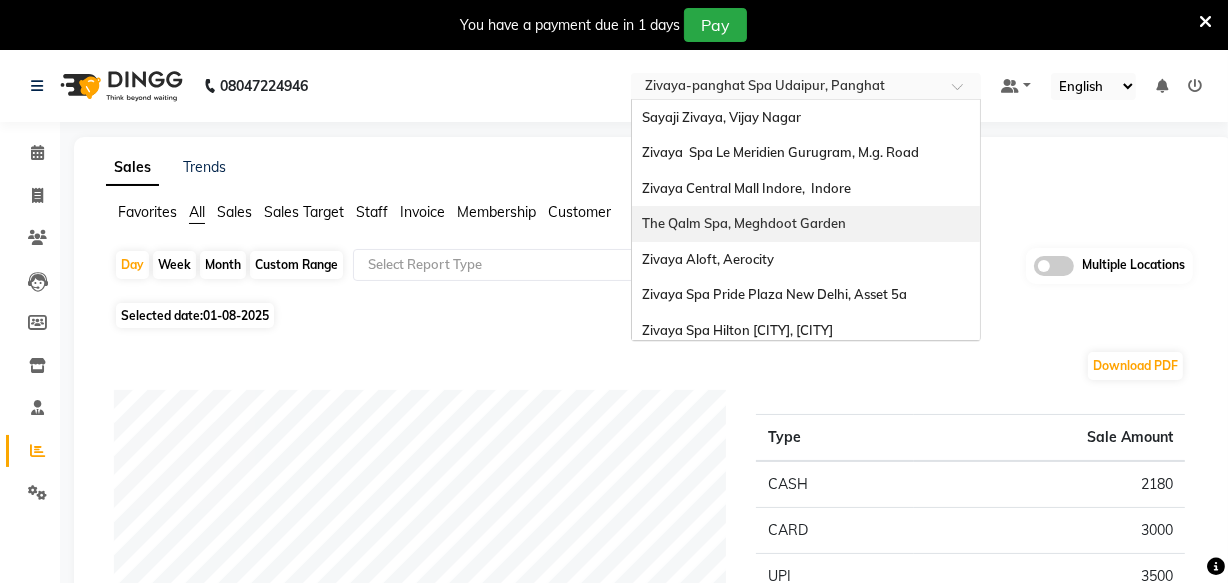 click on "The Qalm Spa, Meghdoot Garden" at bounding box center (744, 223) 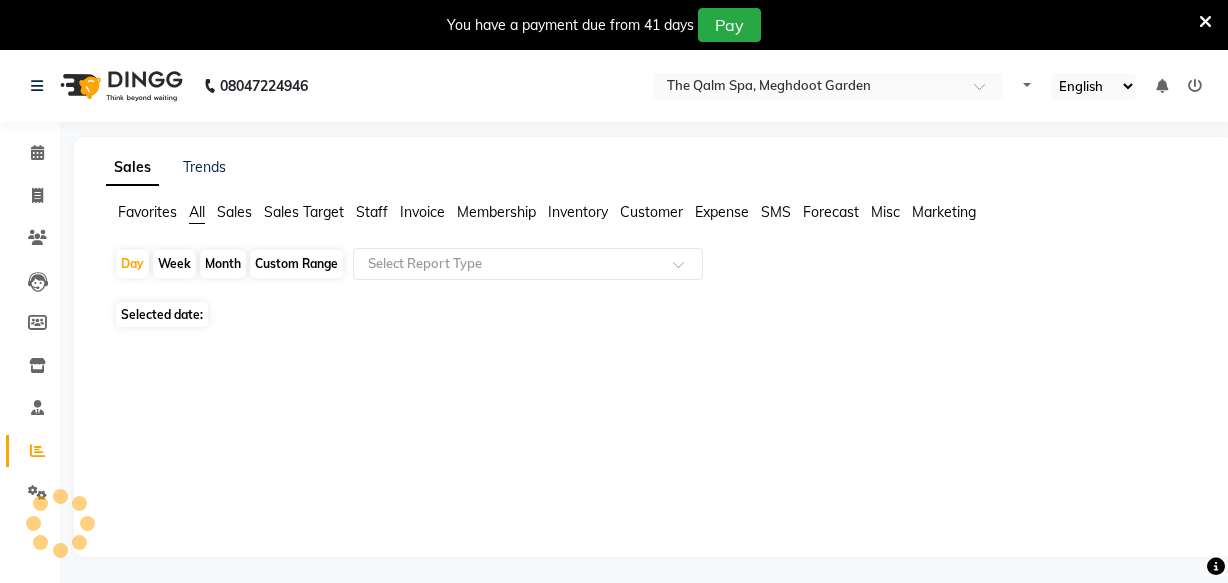 scroll, scrollTop: 0, scrollLeft: 0, axis: both 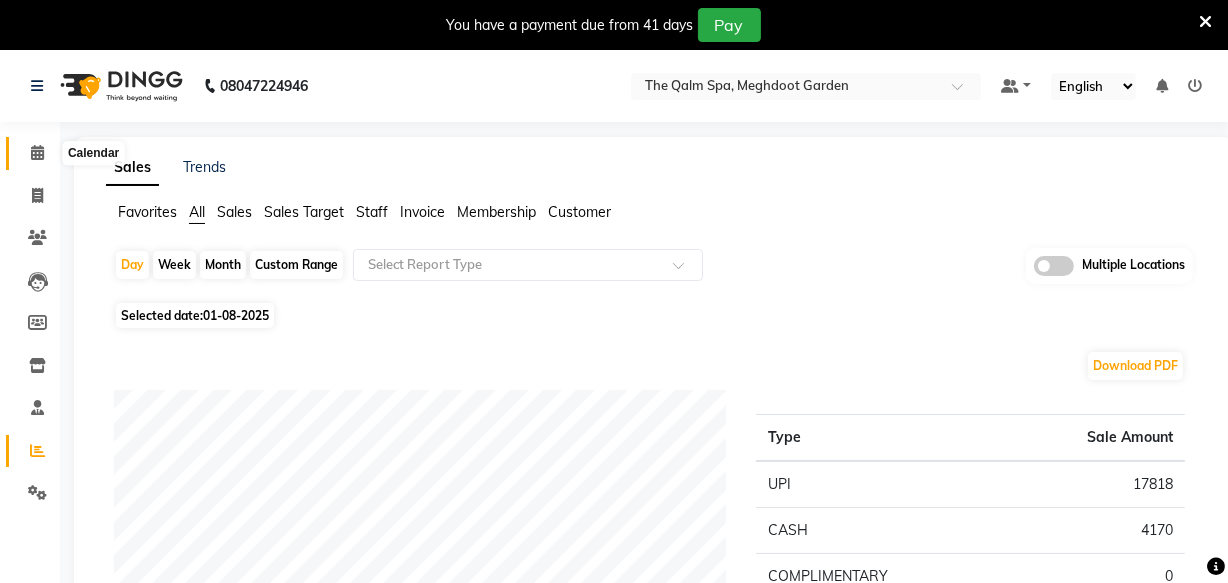 click 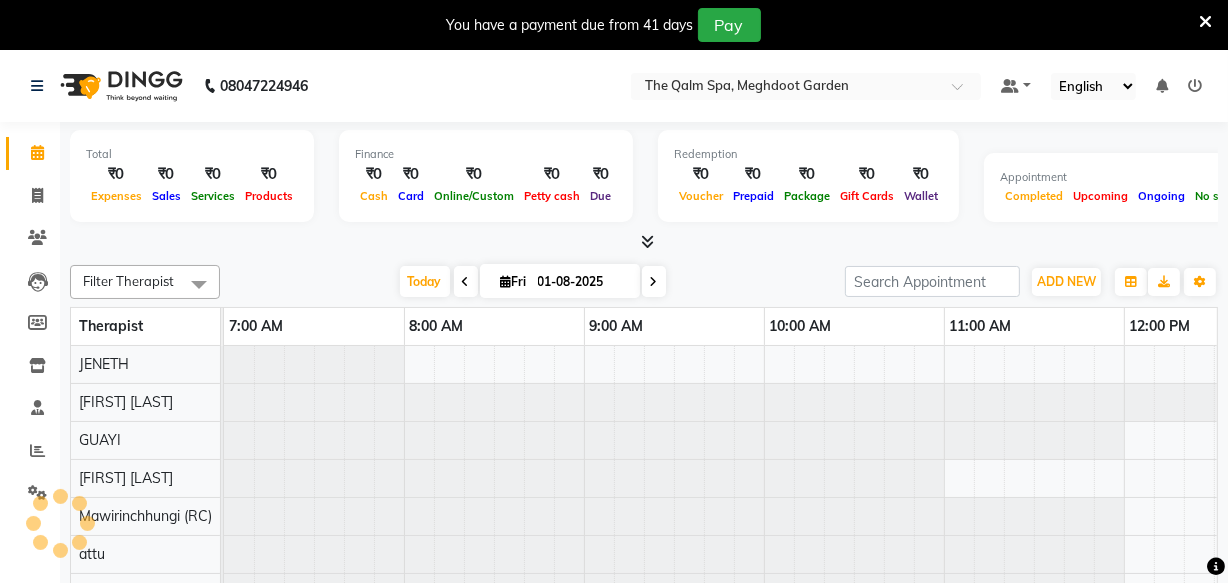 scroll, scrollTop: 0, scrollLeft: 0, axis: both 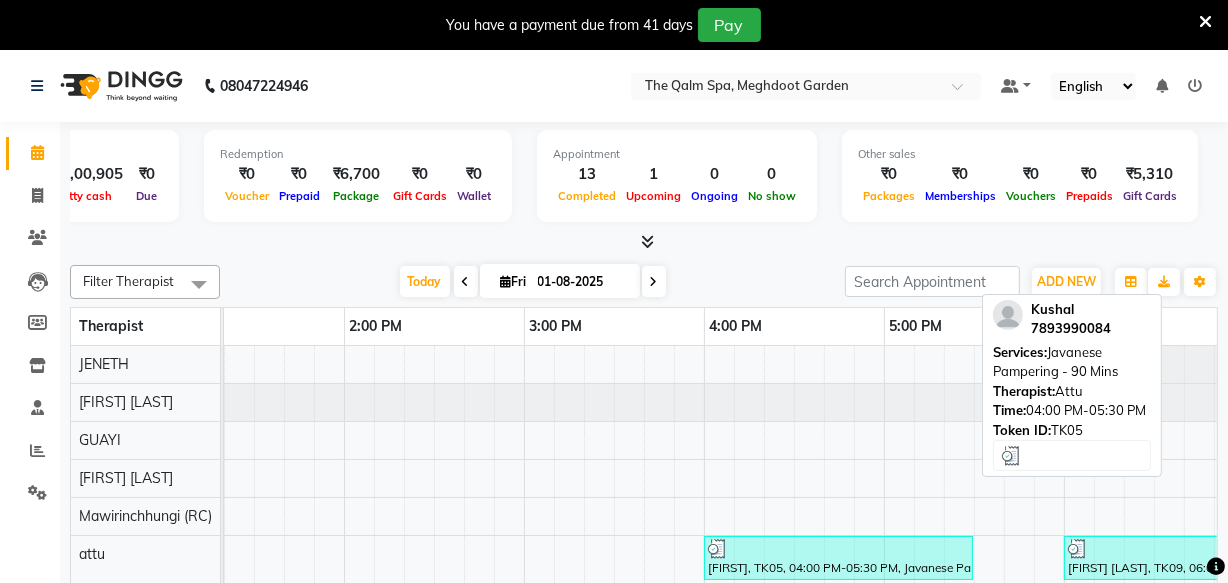 click at bounding box center (838, 549) 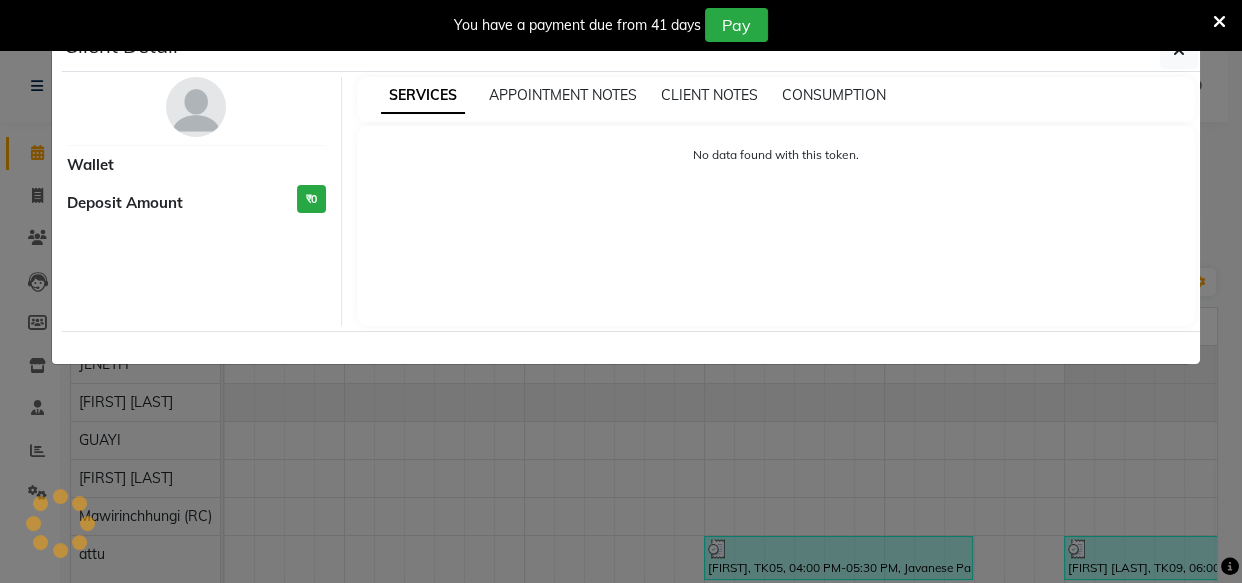 select on "3" 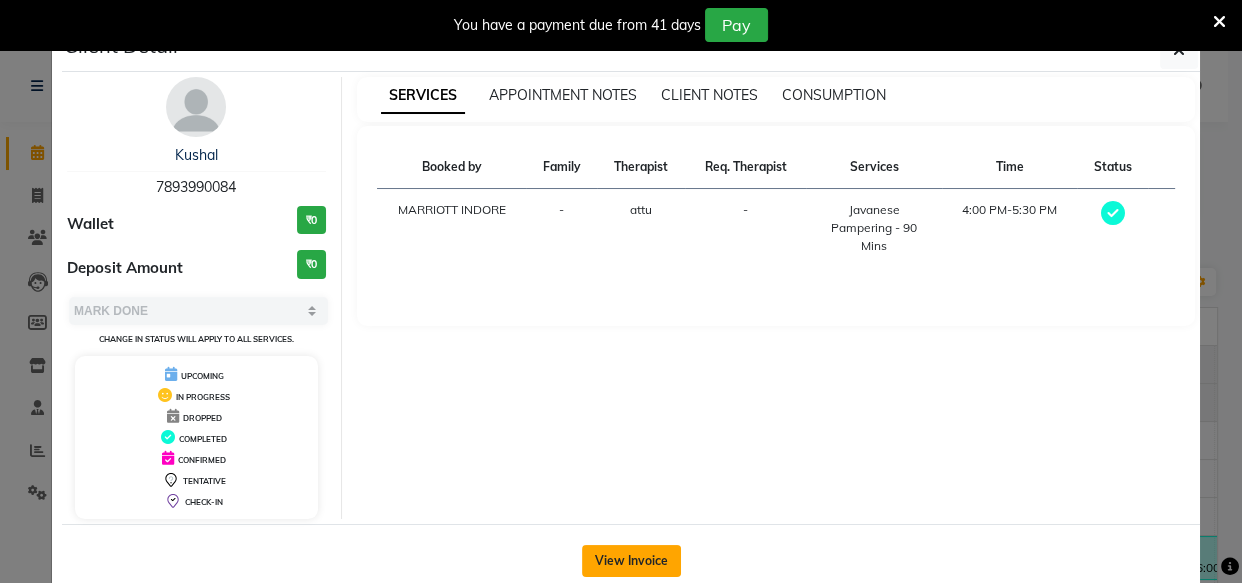 click on "View Invoice" 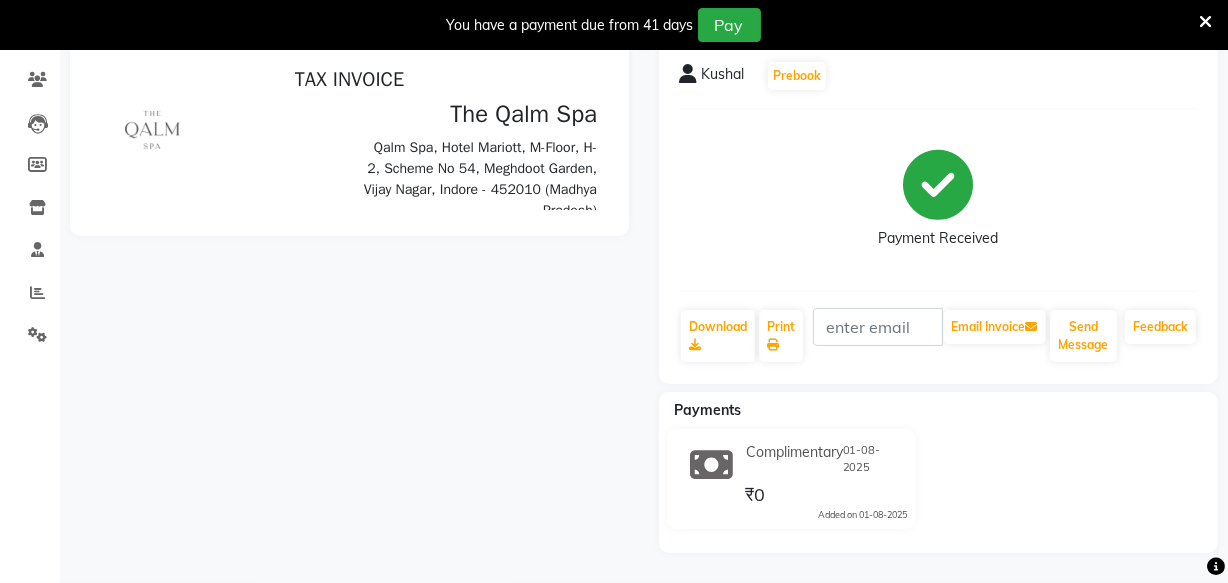 scroll, scrollTop: 0, scrollLeft: 0, axis: both 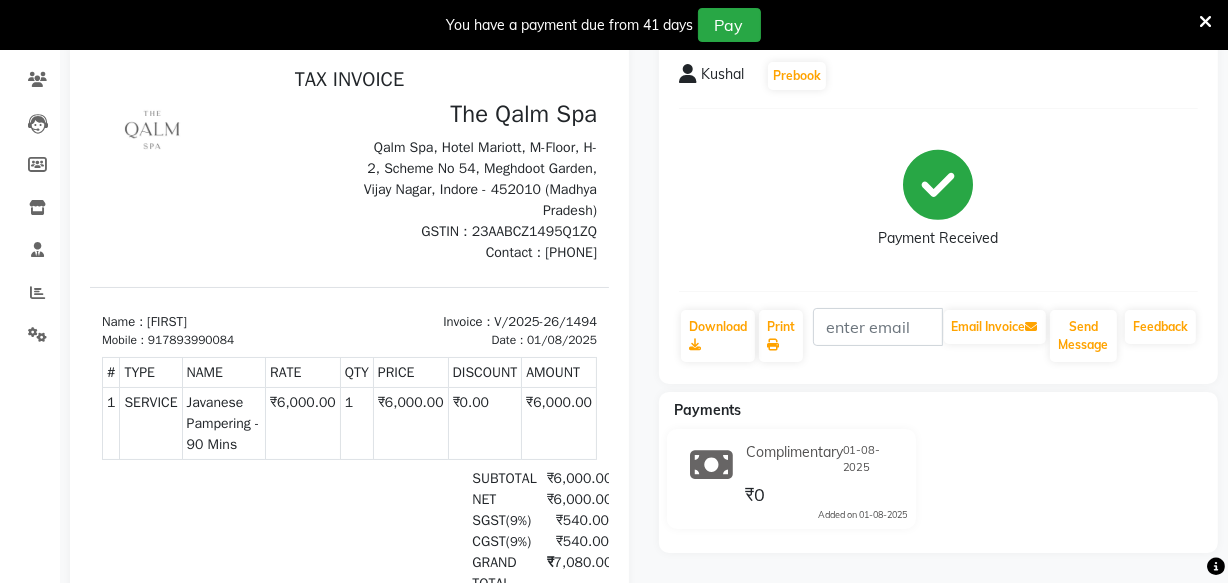 click at bounding box center (1205, 22) 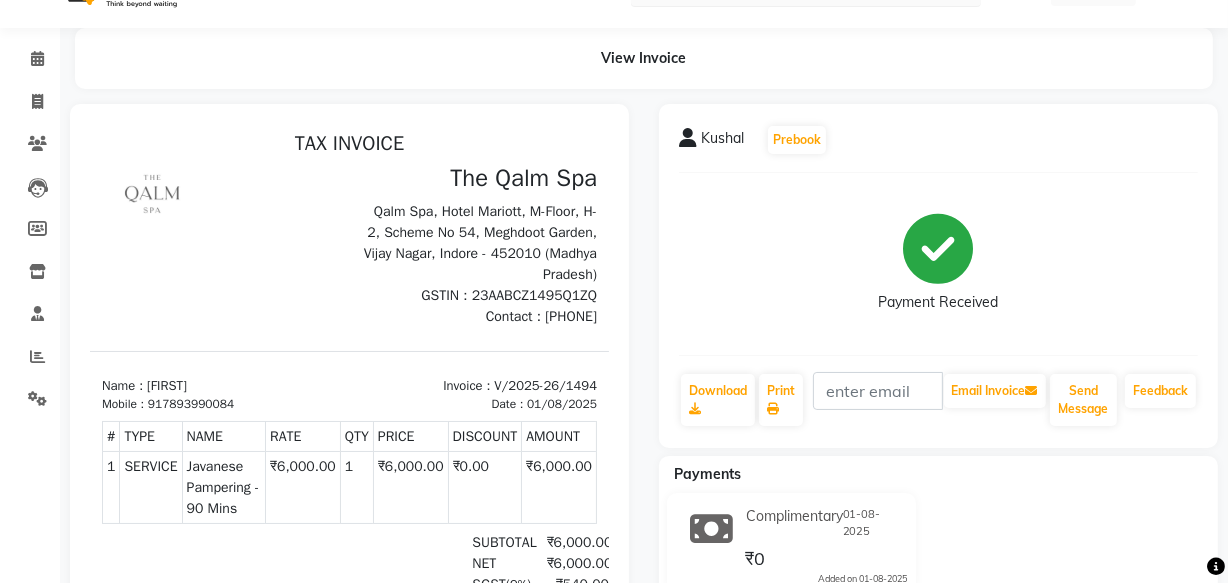 scroll, scrollTop: 0, scrollLeft: 0, axis: both 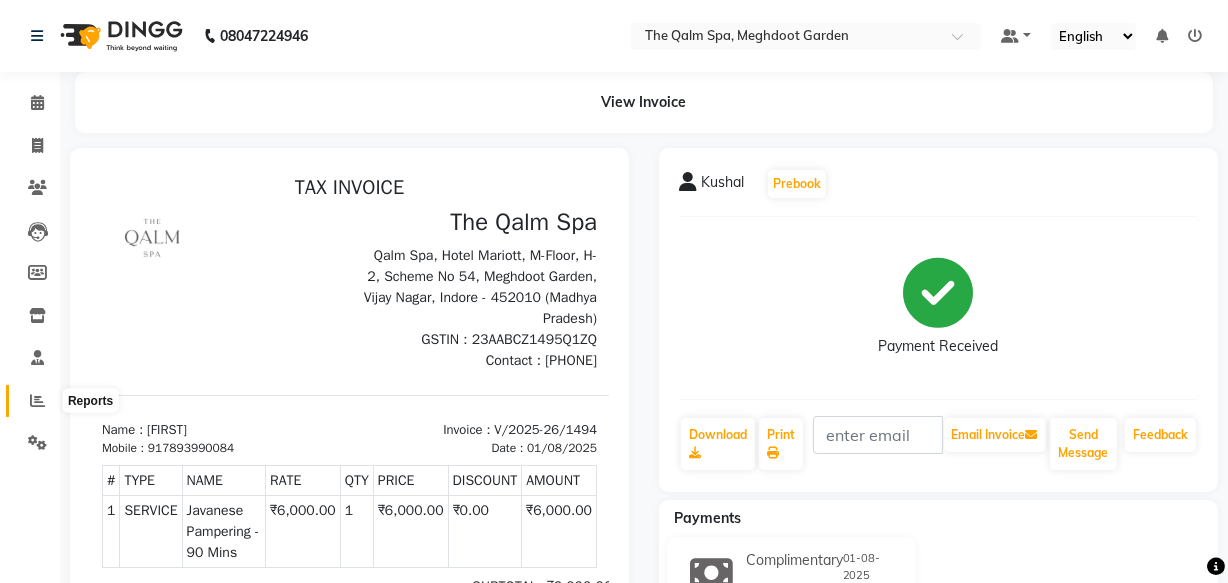 click 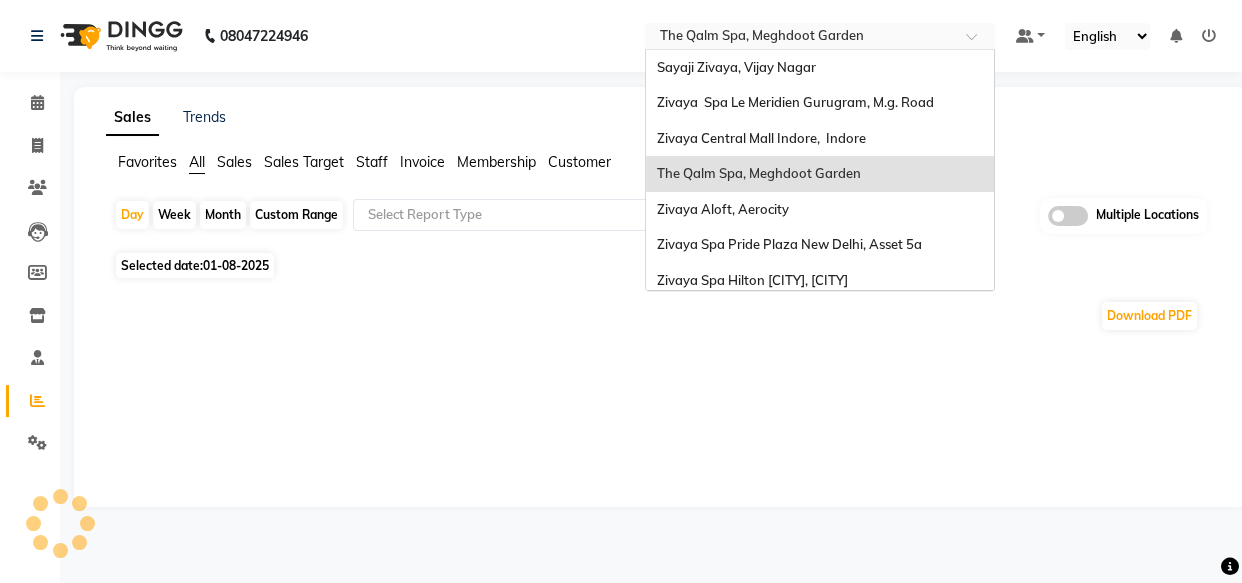 click at bounding box center (800, 38) 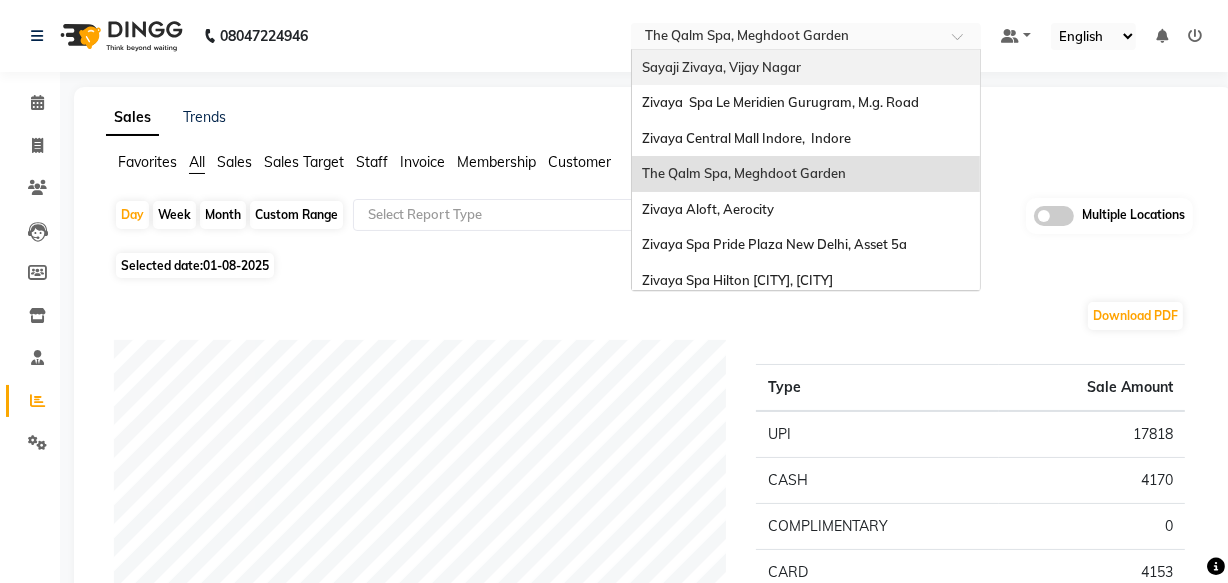 click on "Sayaji Zivaya, Vijay Nagar" at bounding box center [721, 67] 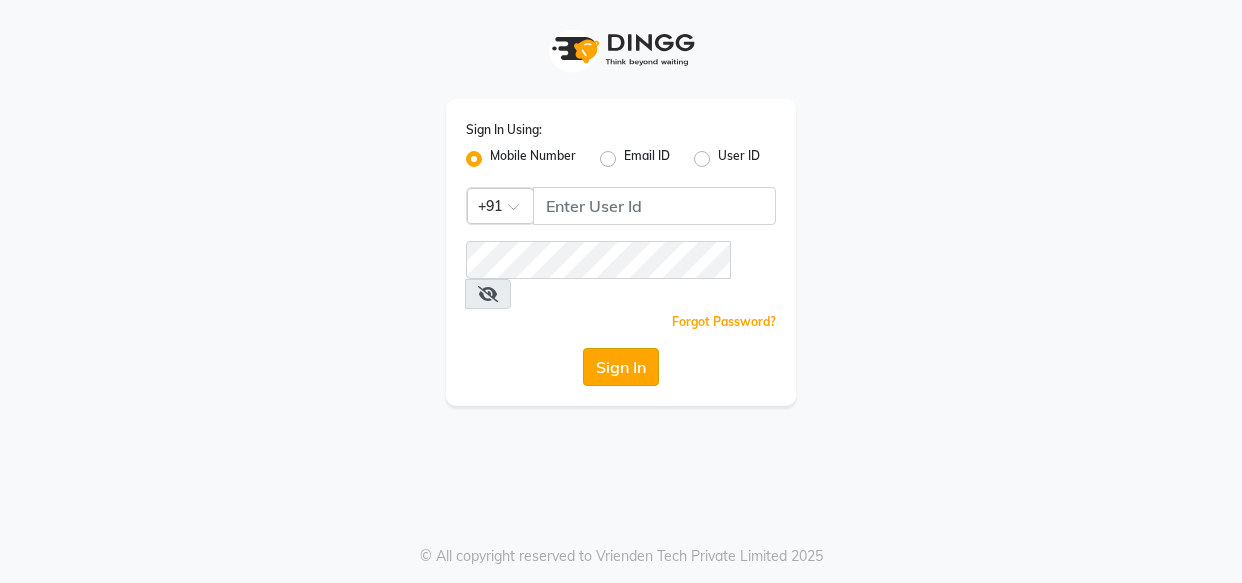 scroll, scrollTop: 0, scrollLeft: 0, axis: both 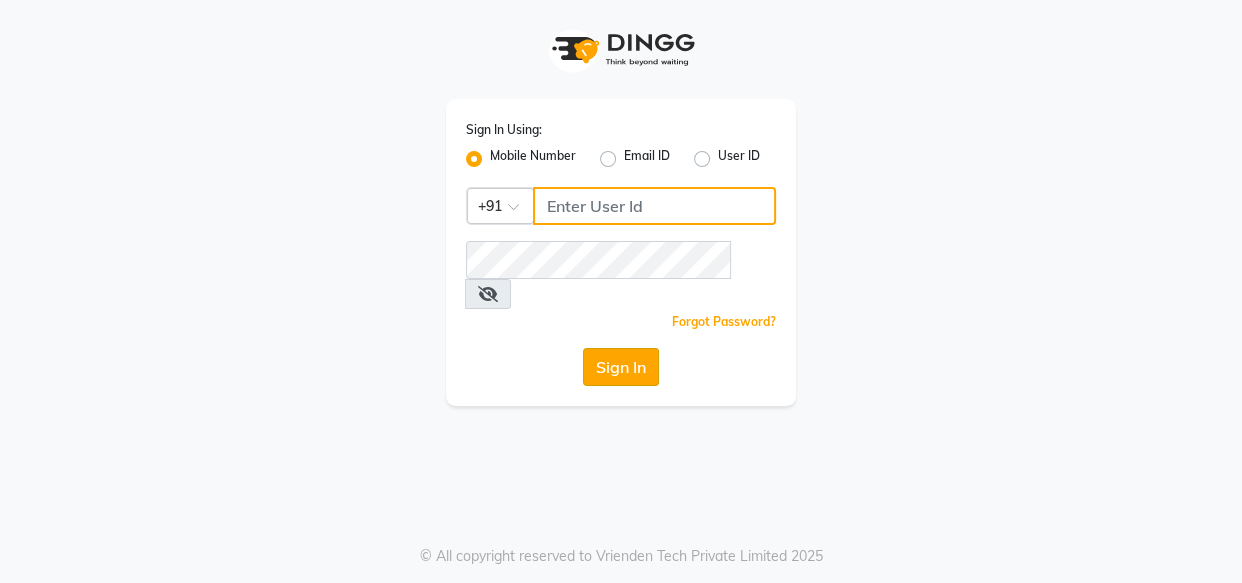 type on "7470907037" 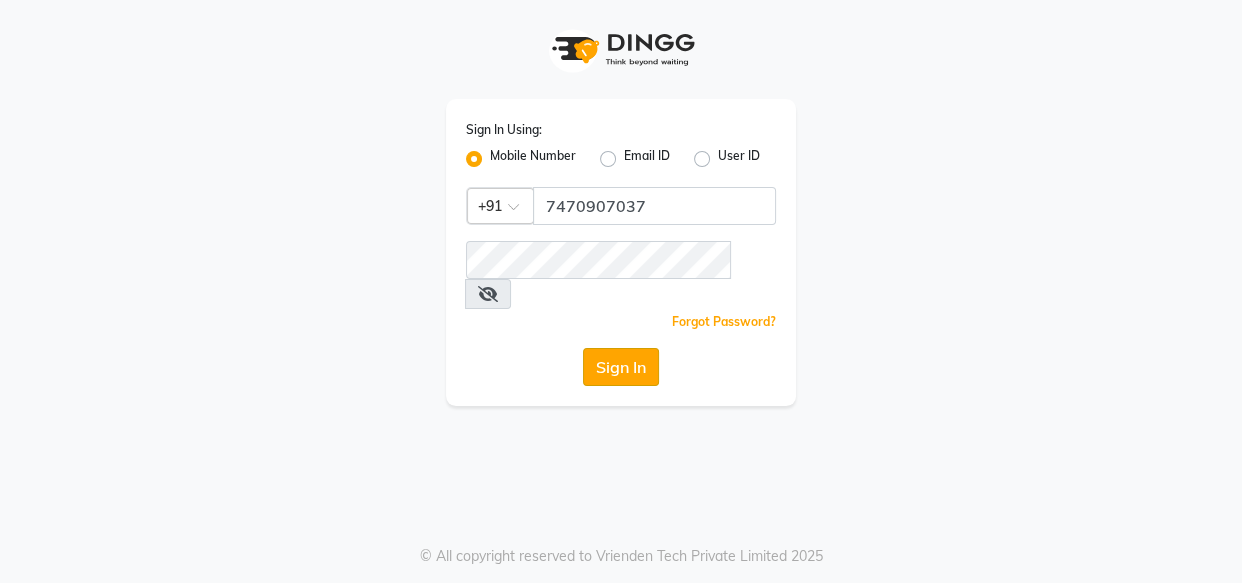 click on "Sign In" 